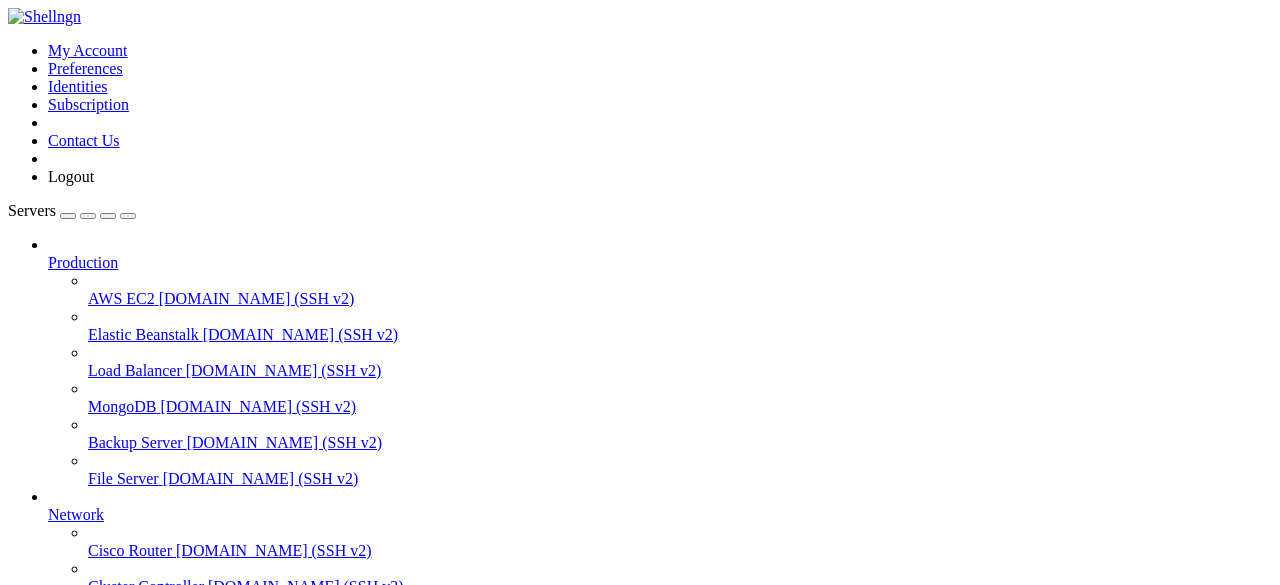 scroll, scrollTop: 0, scrollLeft: 0, axis: both 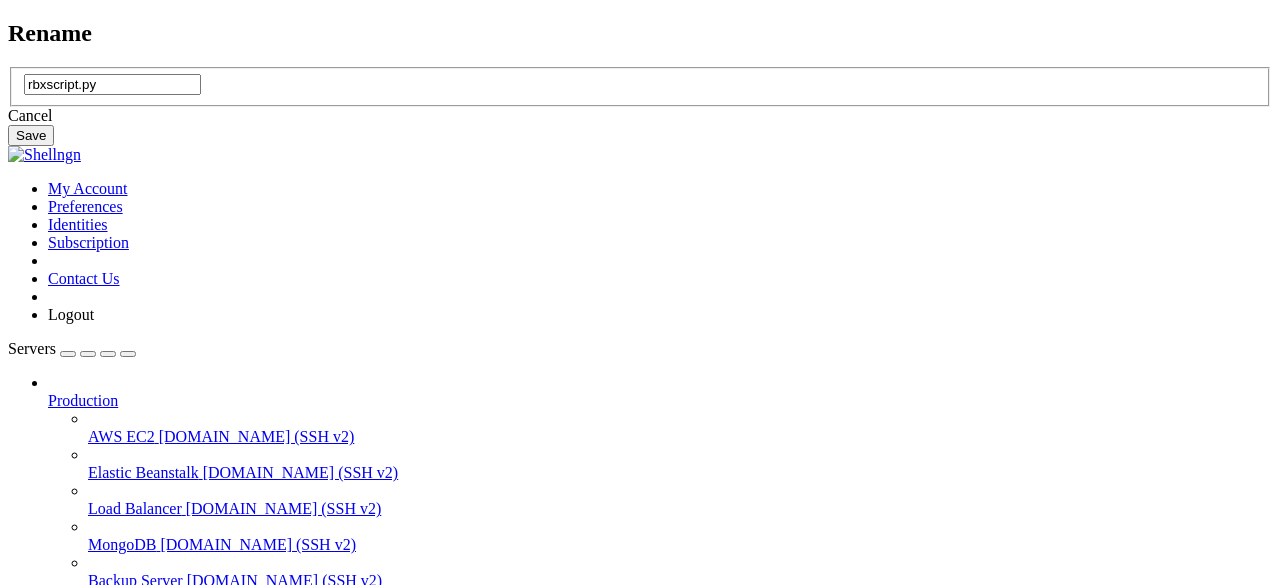 drag, startPoint x: 669, startPoint y: 375, endPoint x: 460, endPoint y: 153, distance: 304.9016 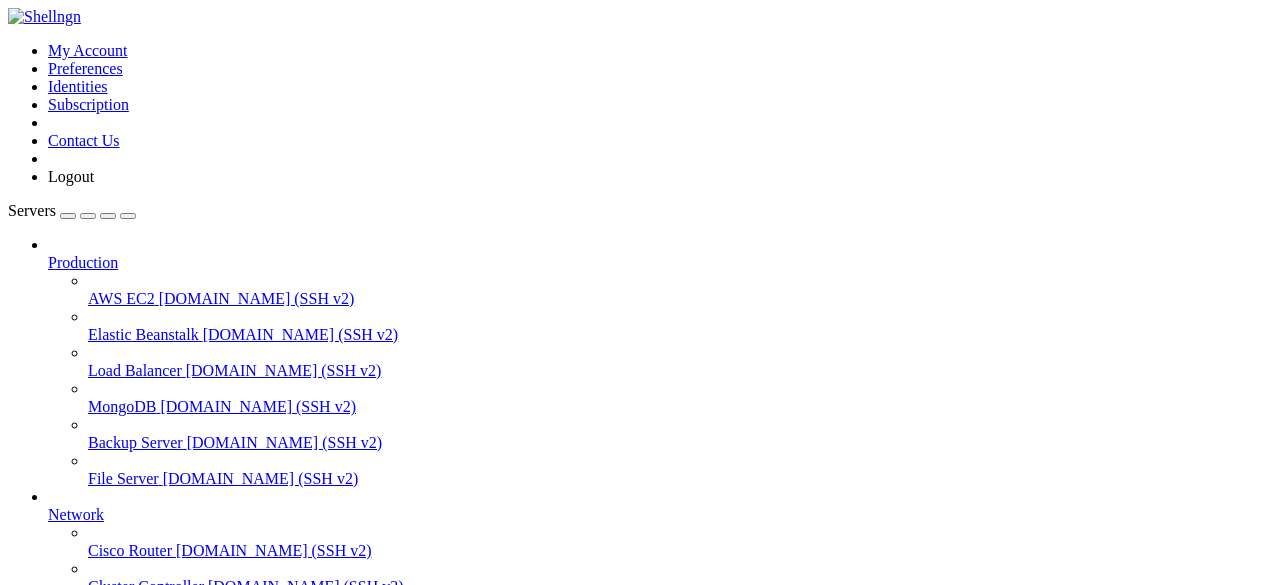 drag, startPoint x: 352, startPoint y: 15, endPoint x: 366, endPoint y: 84, distance: 70.40597 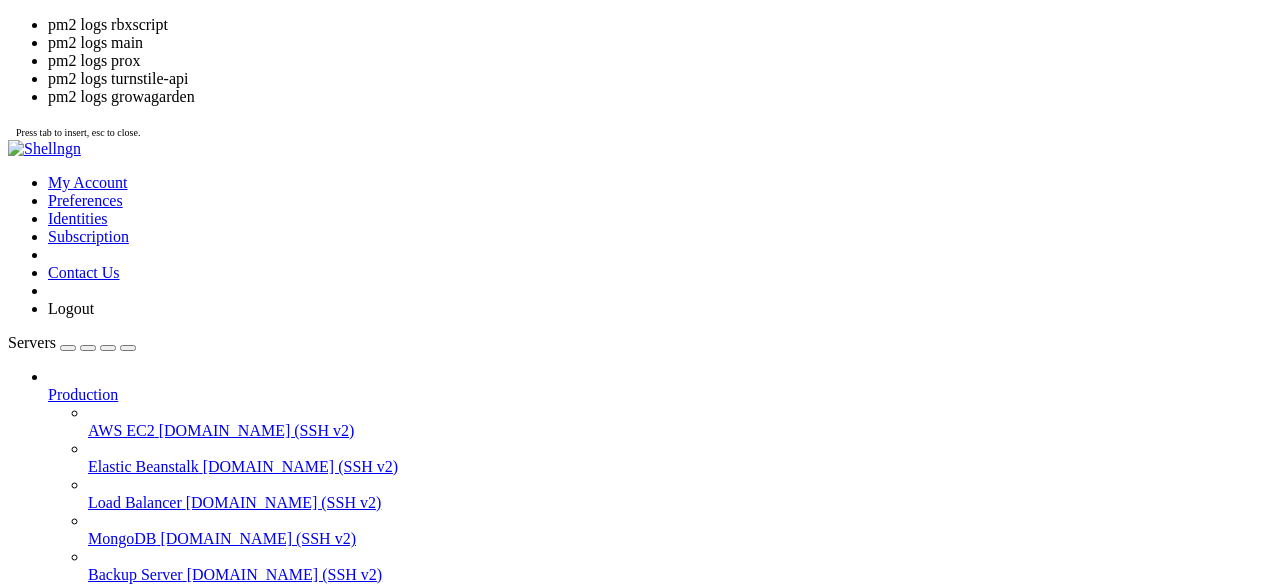 click on "fork" 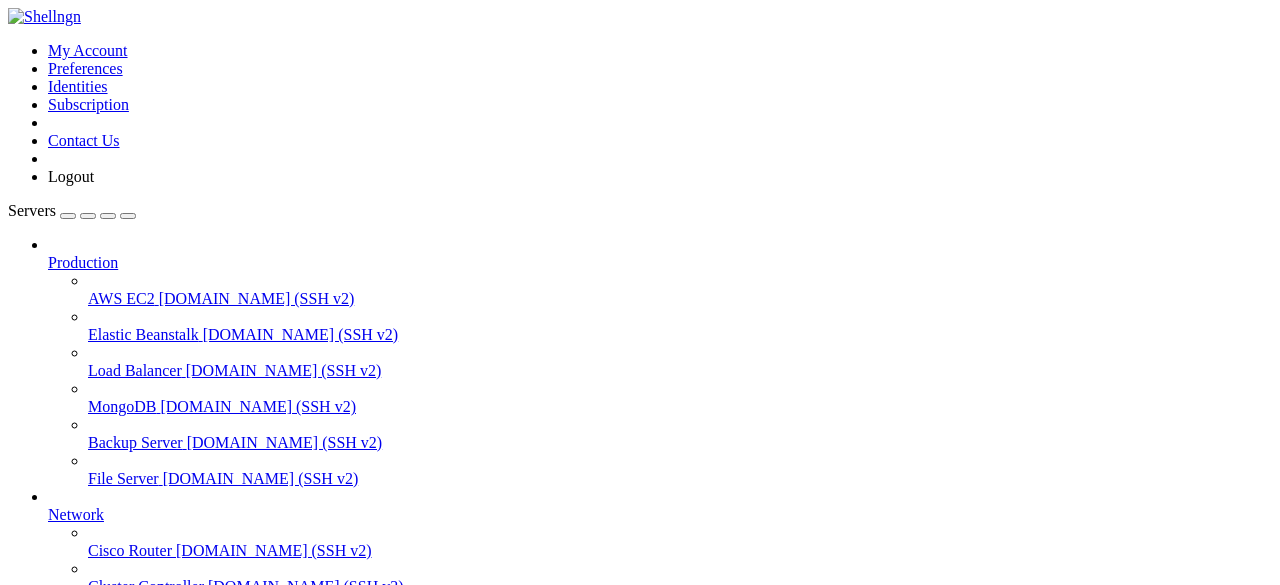 scroll, scrollTop: 306, scrollLeft: 0, axis: vertical 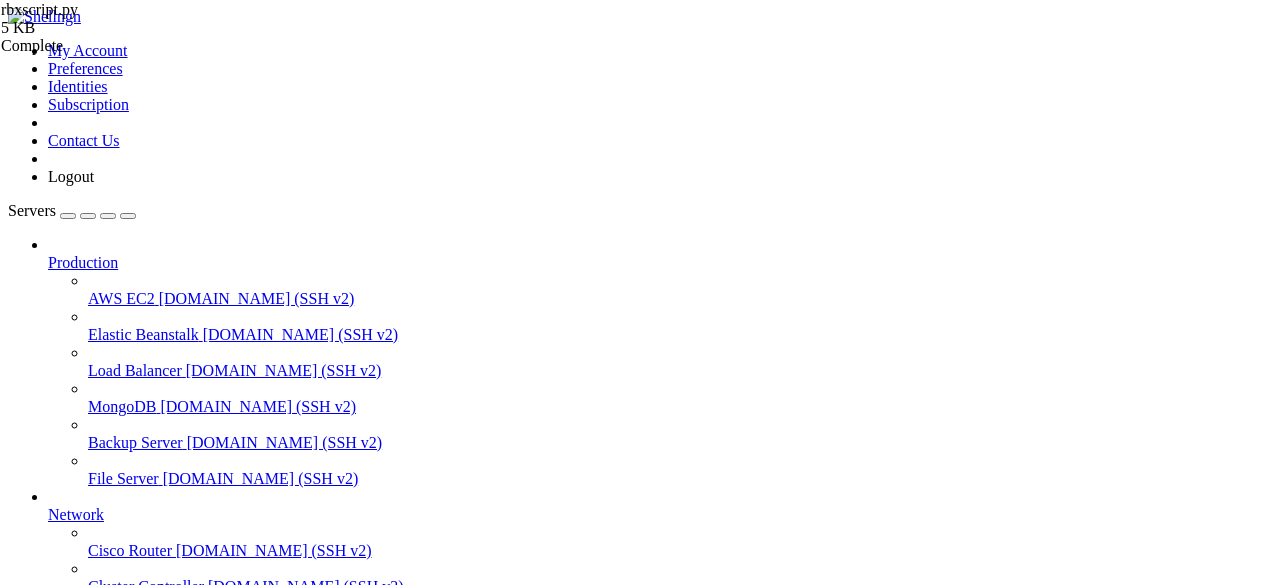 click at bounding box center (56, 1812) 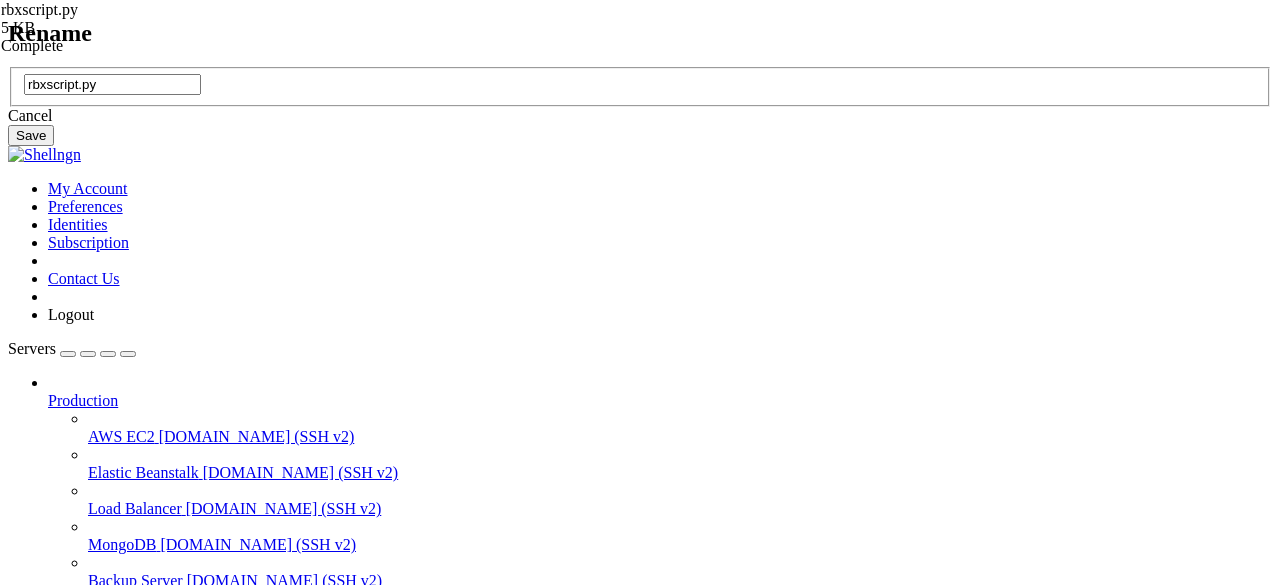 click on "rbxscript.py" at bounding box center (112, 84) 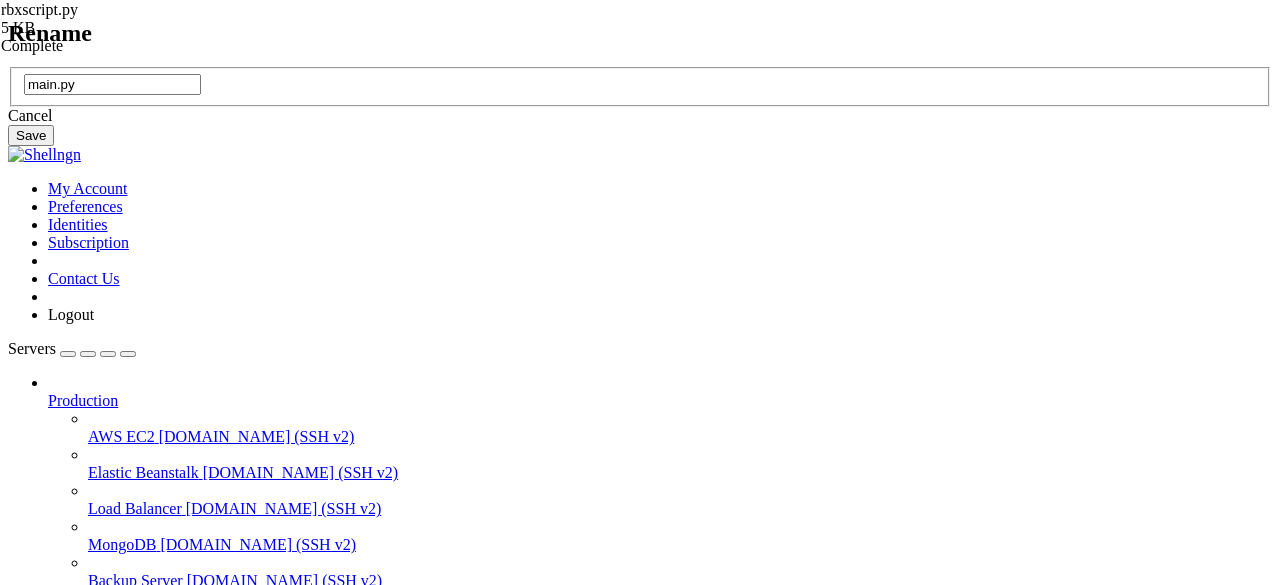 type on "main.py" 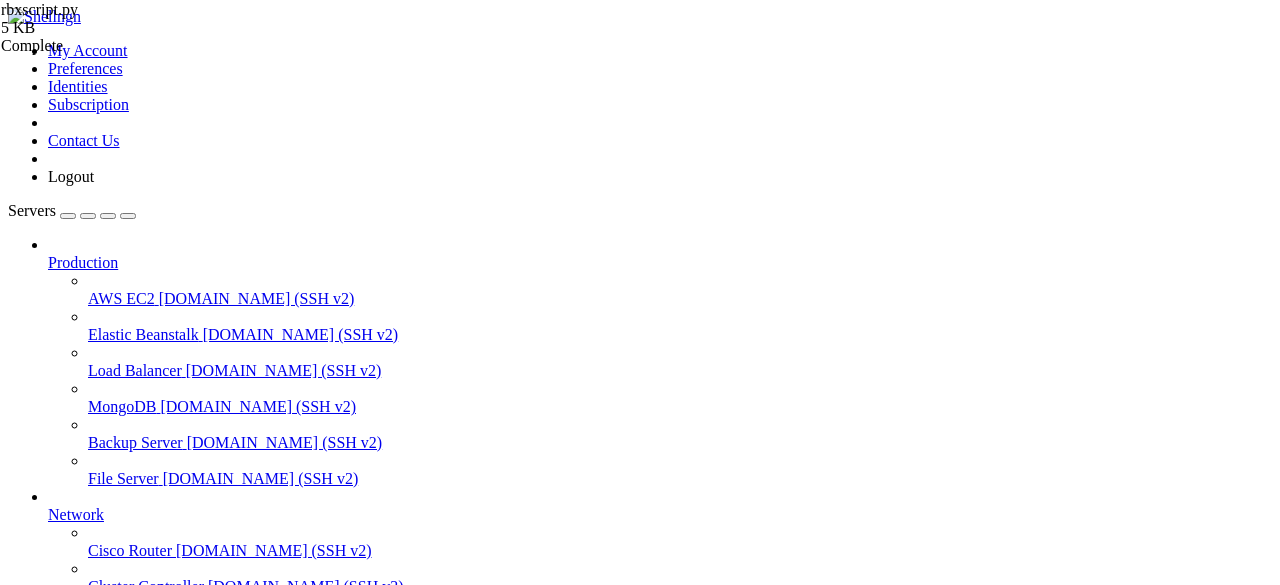 click on "grow a garden" at bounding box center [94, 798] 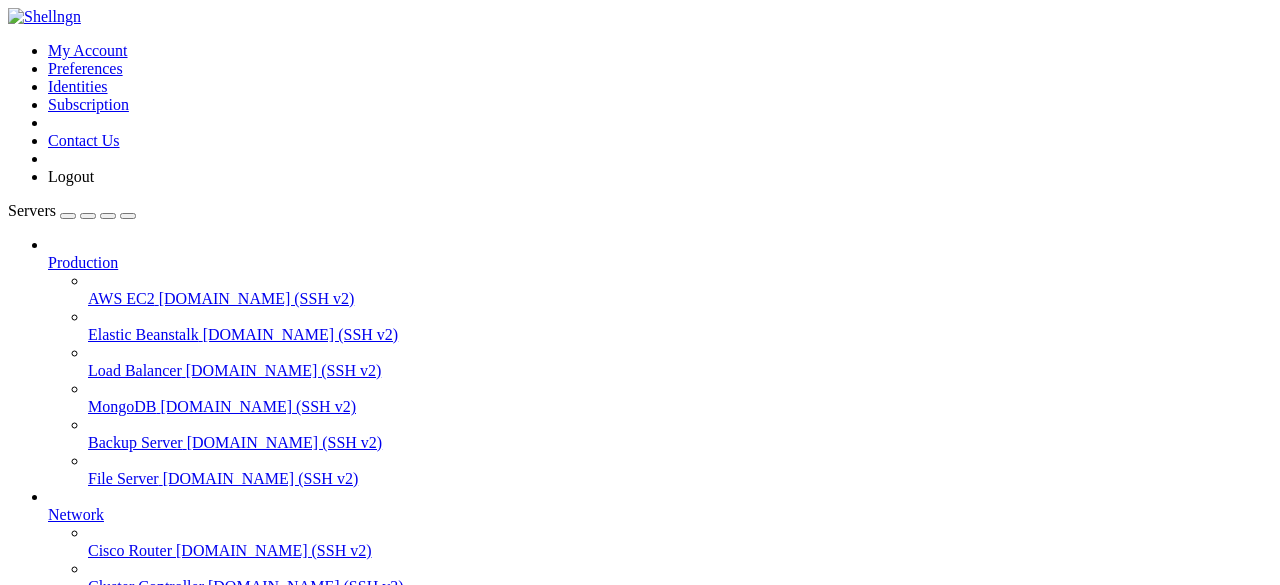 click on "grow a garden" at bounding box center [94, 730] 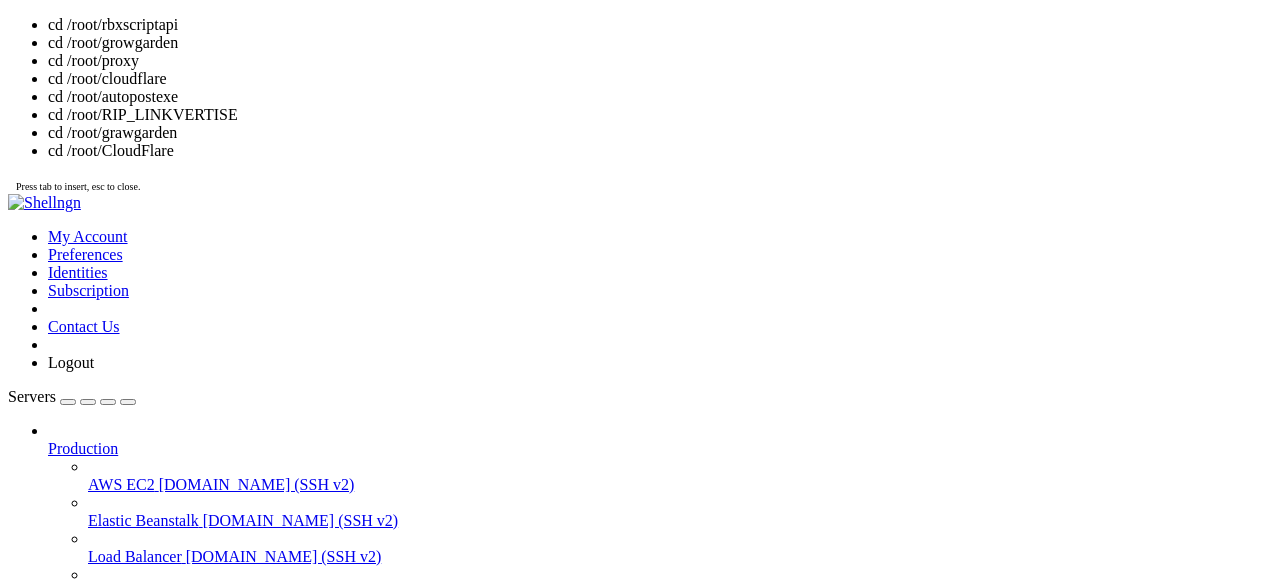 scroll, scrollTop: 9, scrollLeft: 2, axis: both 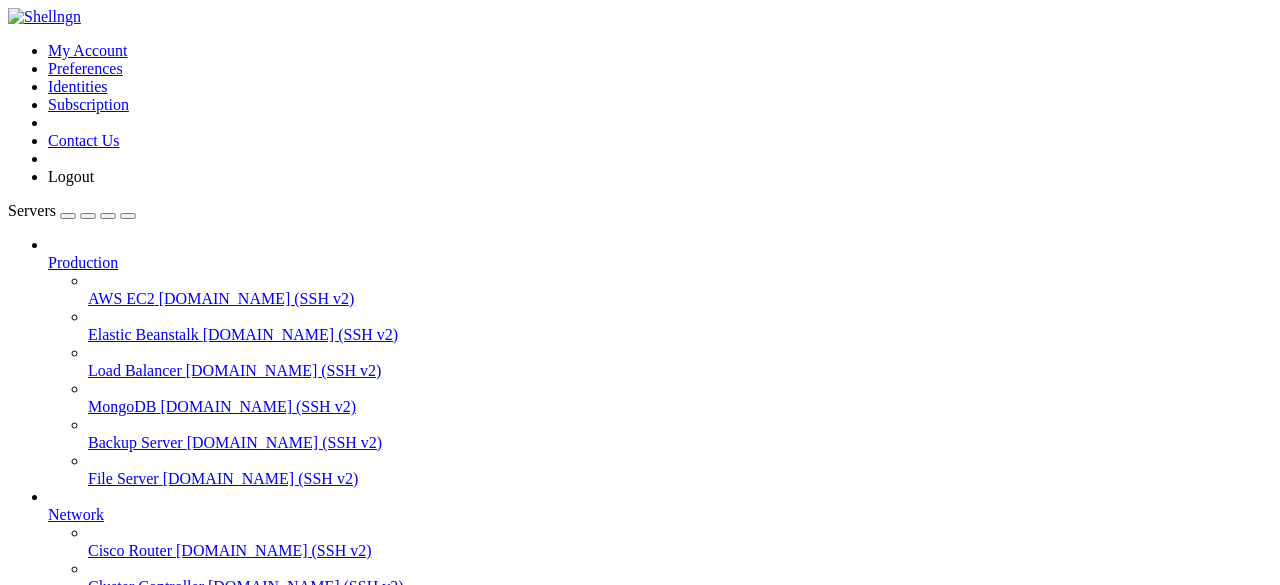 drag, startPoint x: 270, startPoint y: 1465, endPoint x: 236, endPoint y: 1478, distance: 36.40055 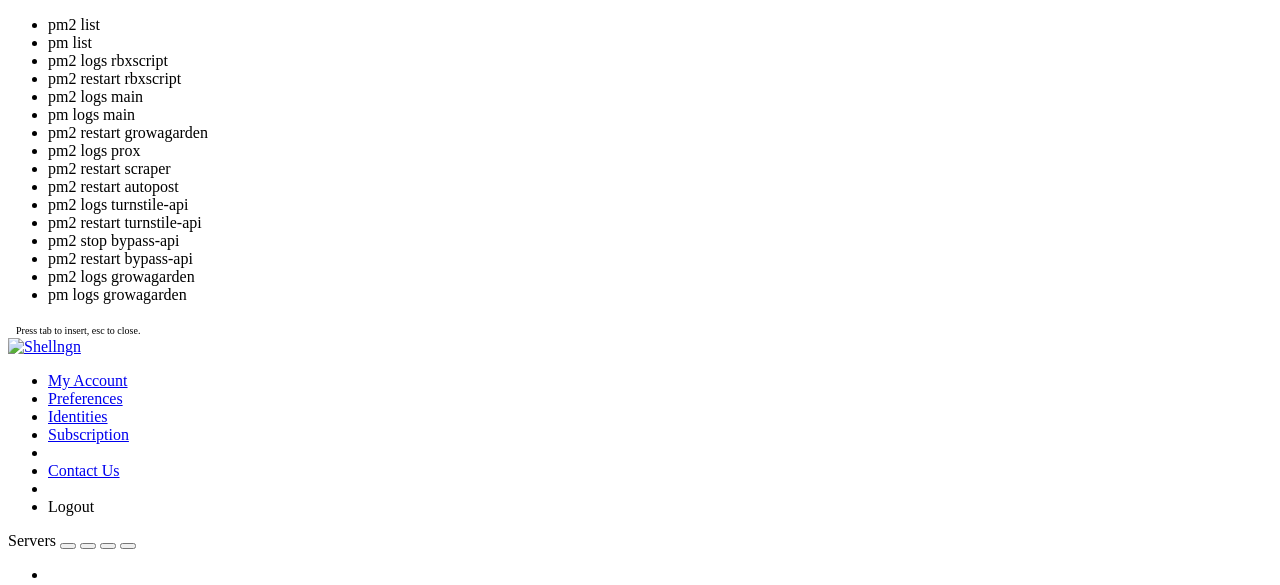 drag, startPoint x: 641, startPoint y: 383, endPoint x: 390, endPoint y: 290, distance: 267.67517 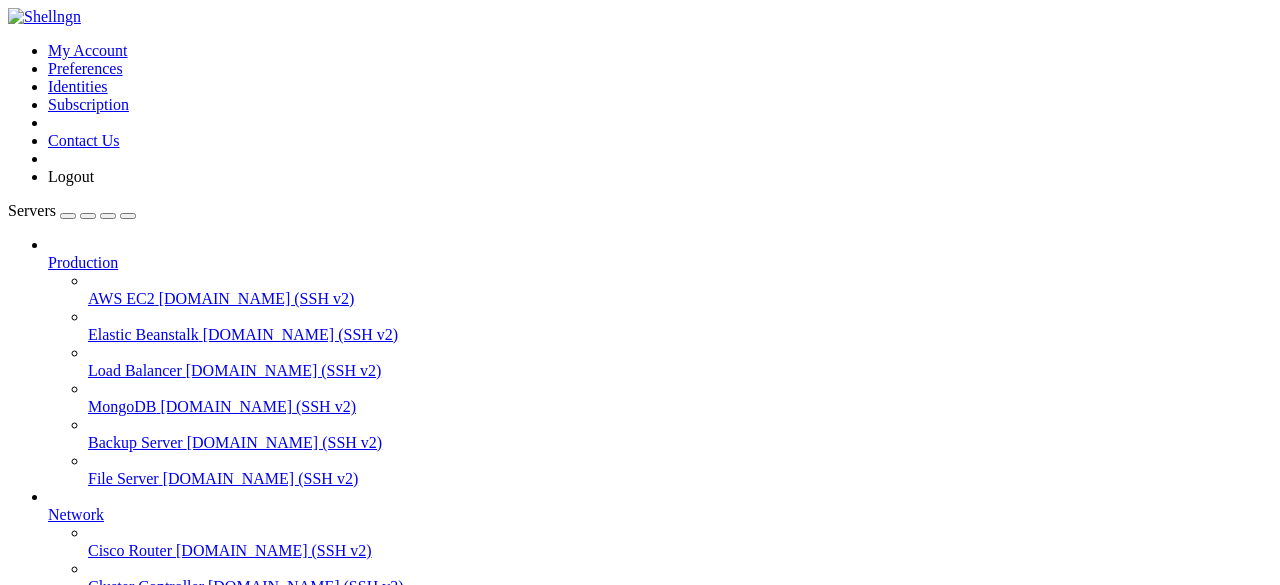 scroll, scrollTop: 1462, scrollLeft: 0, axis: vertical 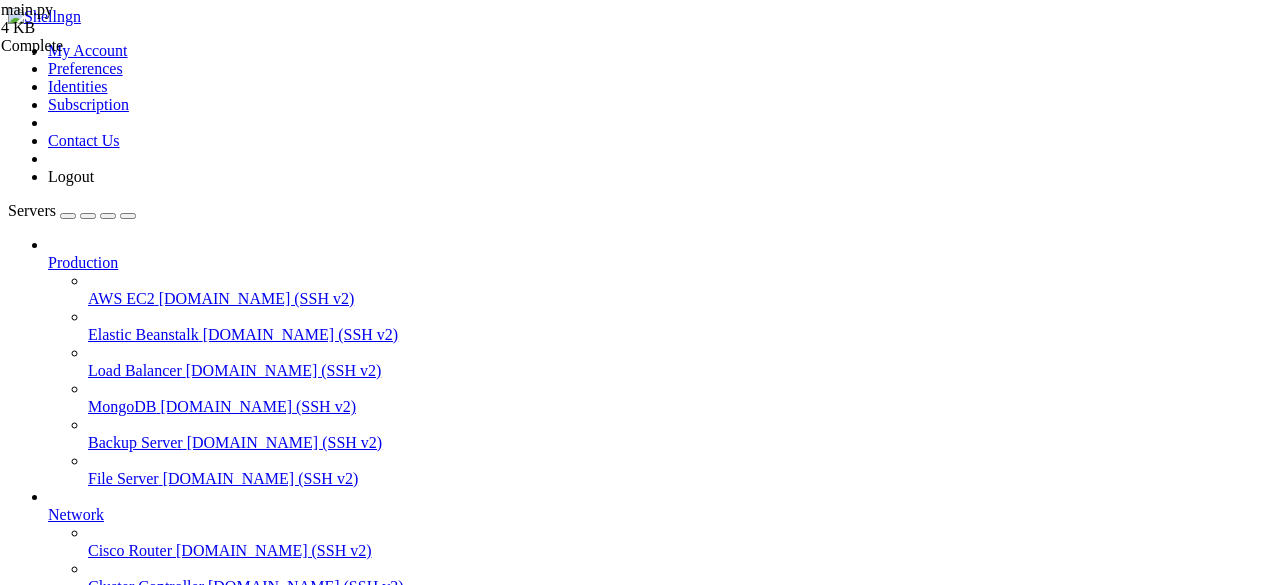 click at bounding box center [16, 1706] 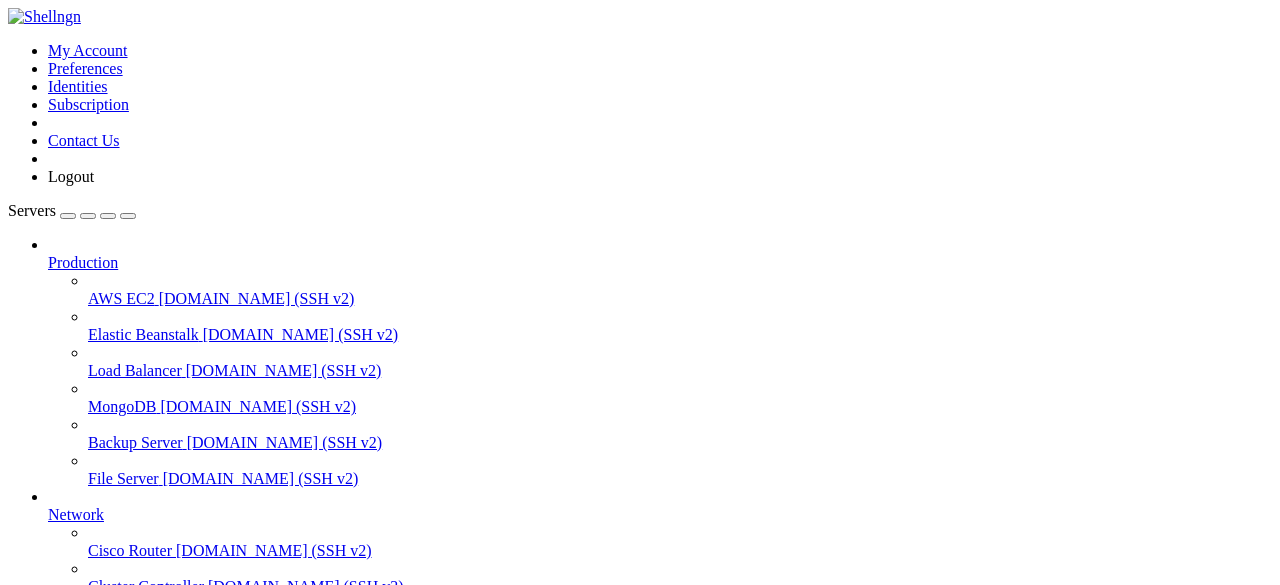click on "grow a garden" at bounding box center (94, 798) 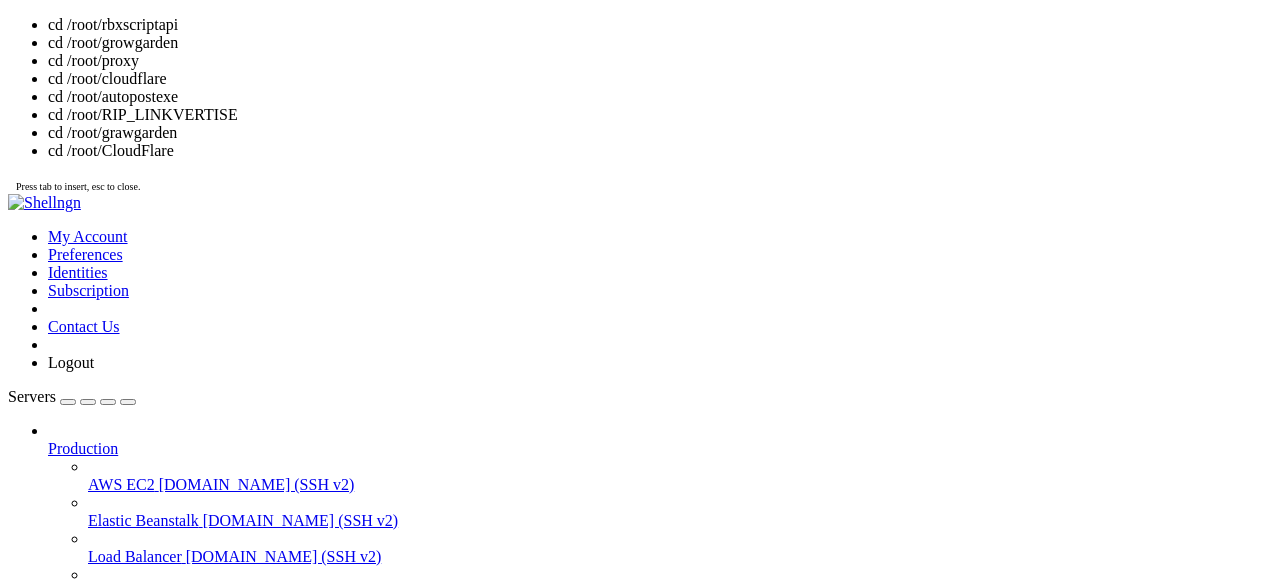 scroll, scrollTop: 9, scrollLeft: 2, axis: both 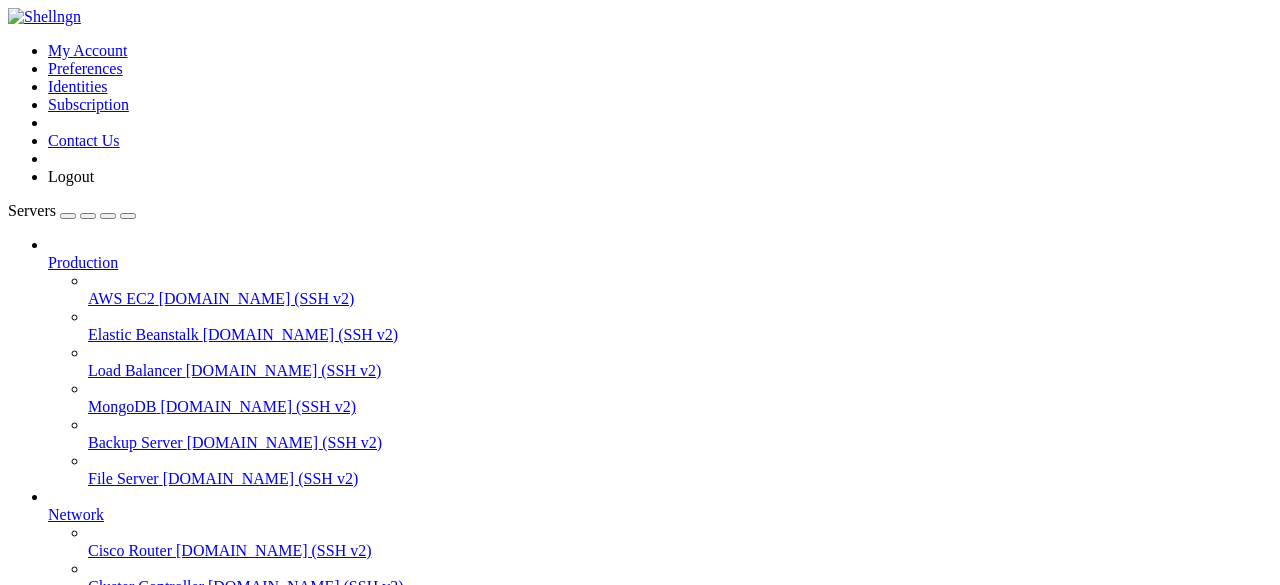 drag, startPoint x: 286, startPoint y: 1472, endPoint x: 268, endPoint y: 1486, distance: 22.803509 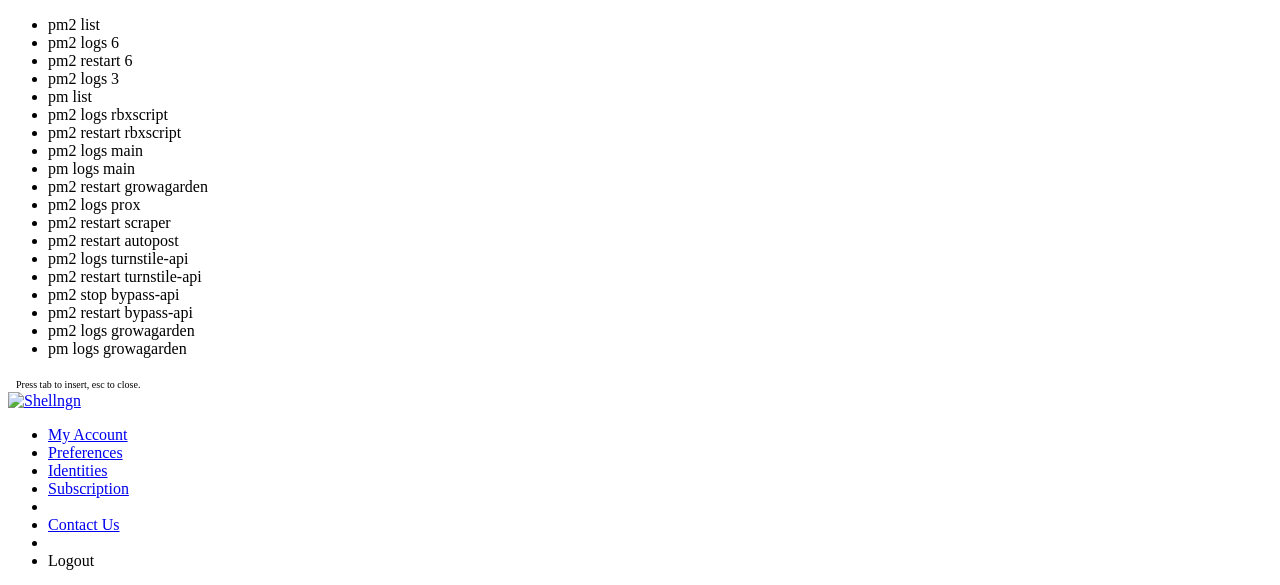 drag, startPoint x: 626, startPoint y: 1990, endPoint x: 392, endPoint y: 1772, distance: 319.81244 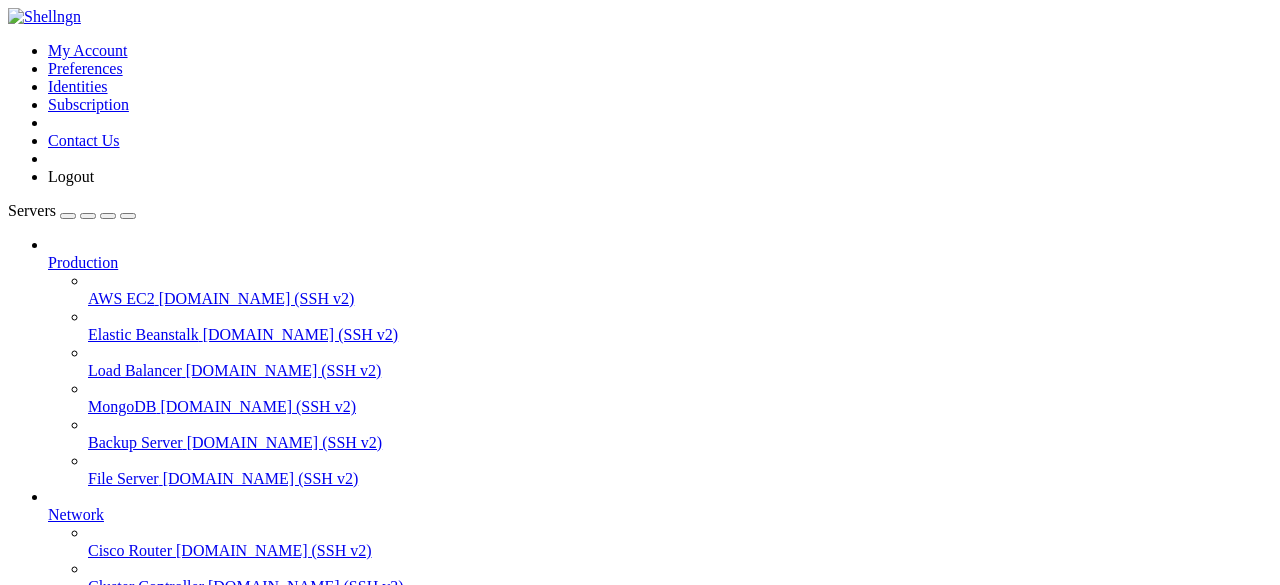 scroll, scrollTop: 119, scrollLeft: 0, axis: vertical 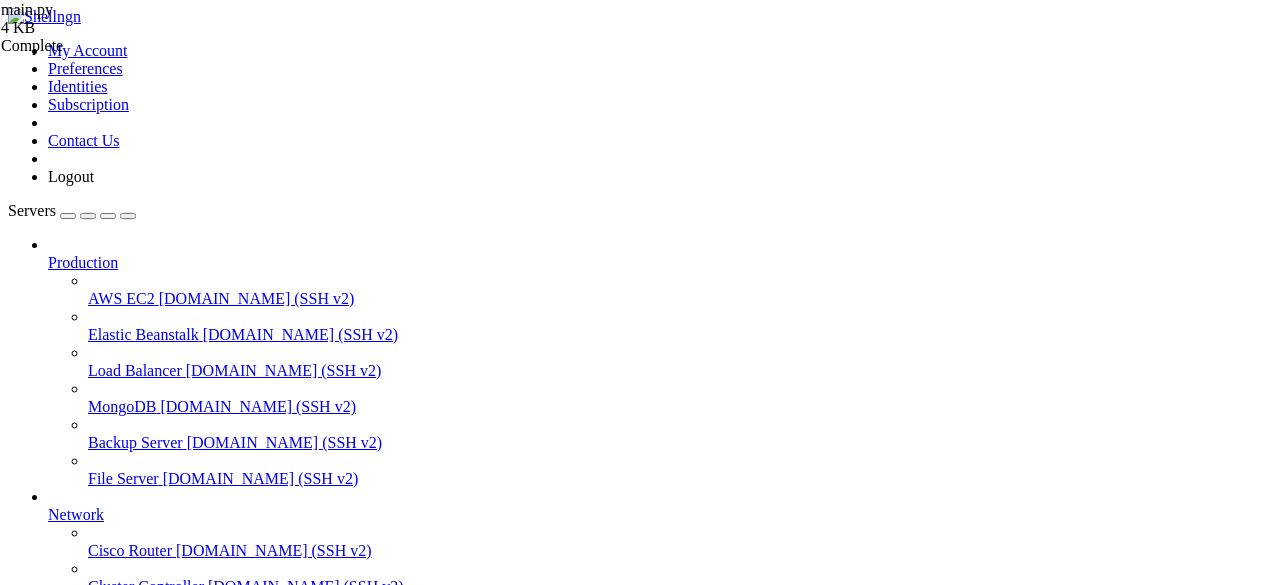 click on "grow a garden" at bounding box center (94, 798) 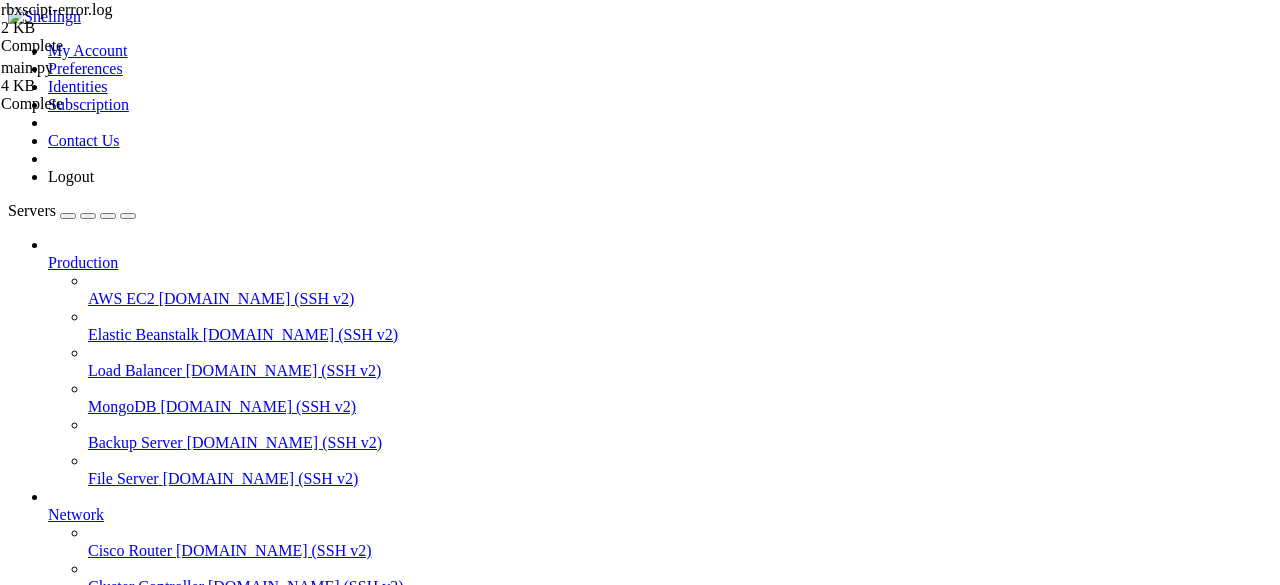 drag, startPoint x: 402, startPoint y: 494, endPoint x: 222, endPoint y: 75, distance: 456.0274 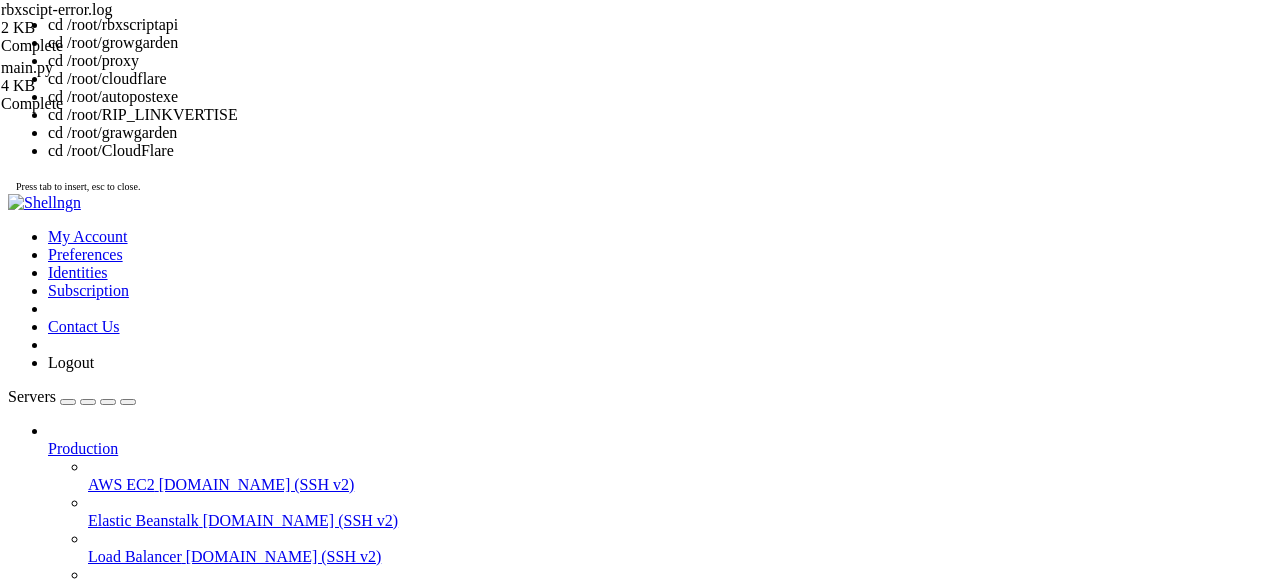 scroll, scrollTop: 9, scrollLeft: 2, axis: both 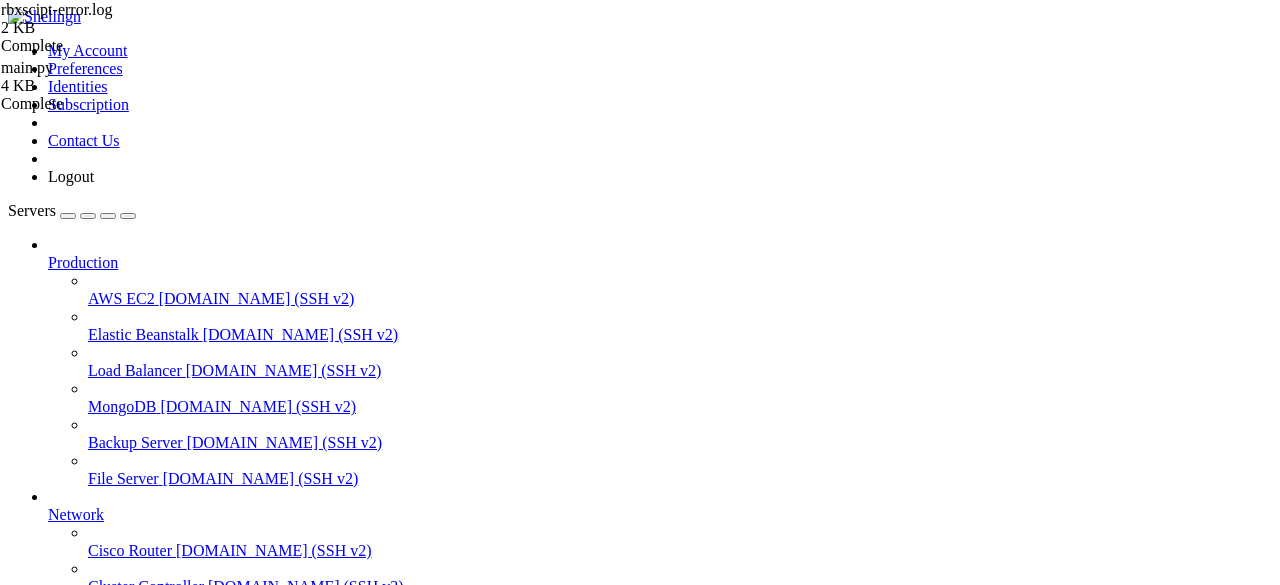 click on "root@big-country:~/rbxscriptapi#" 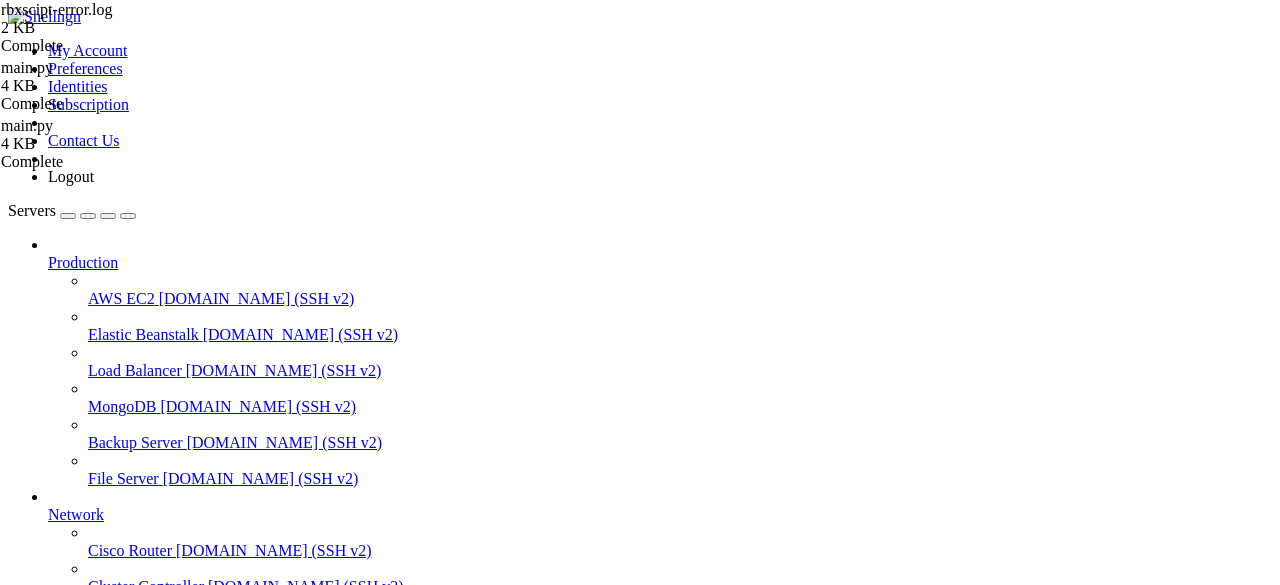 click on "grow a garden" at bounding box center [94, 798] 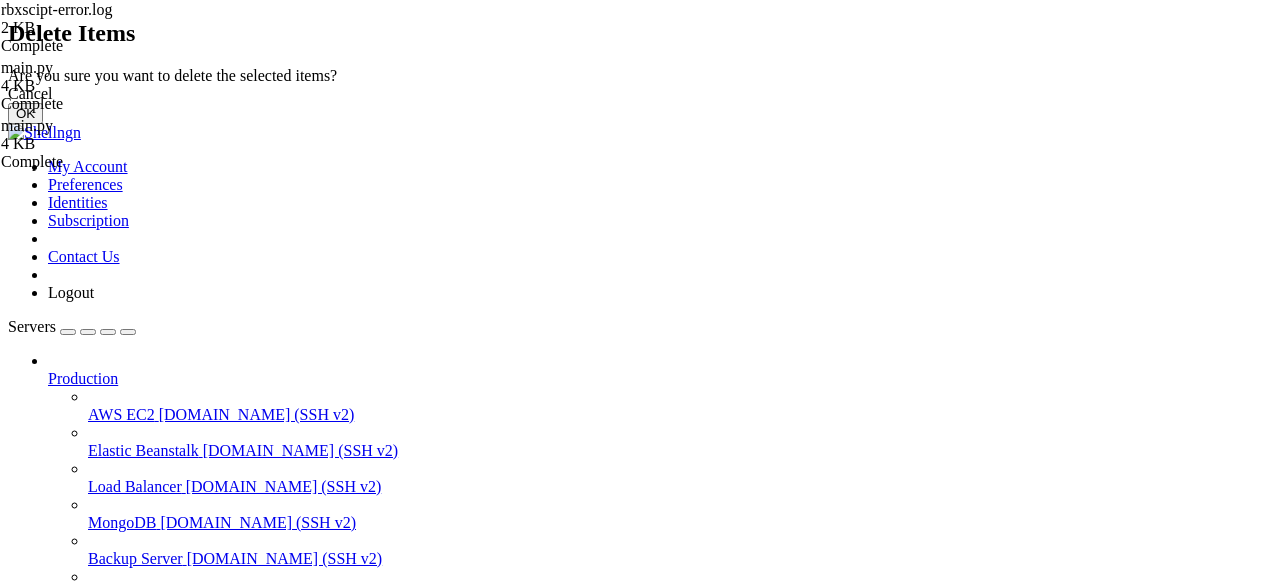 click on "OK" at bounding box center [25, 113] 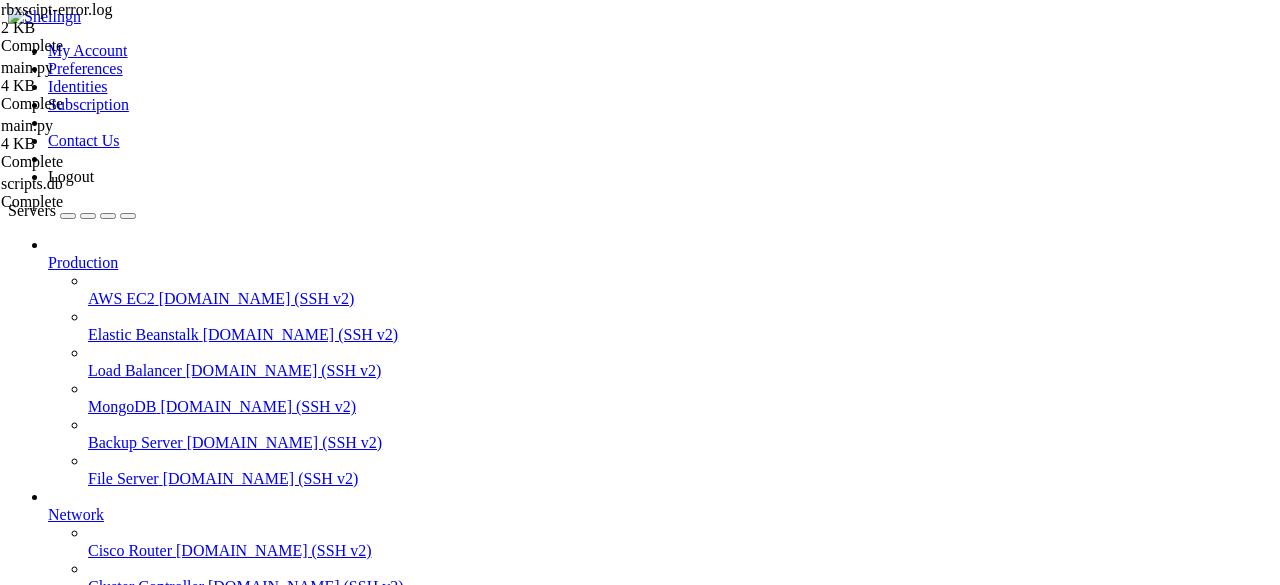 click on "grow a garden" at bounding box center (94, 798) 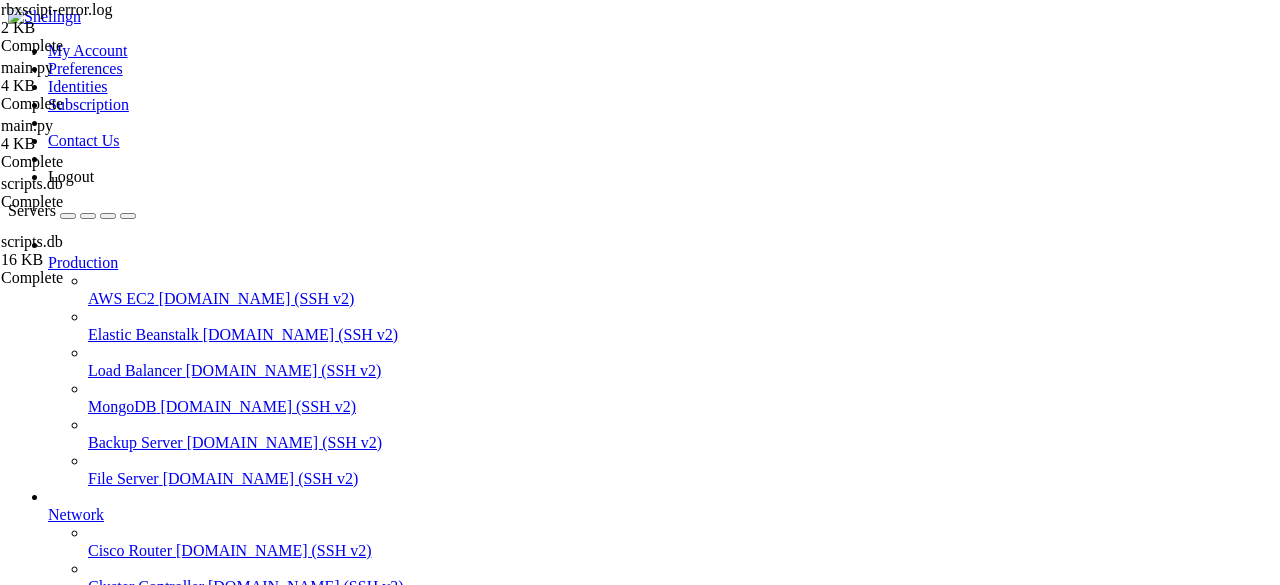 click on "grow a garden" at bounding box center (94, 798) 